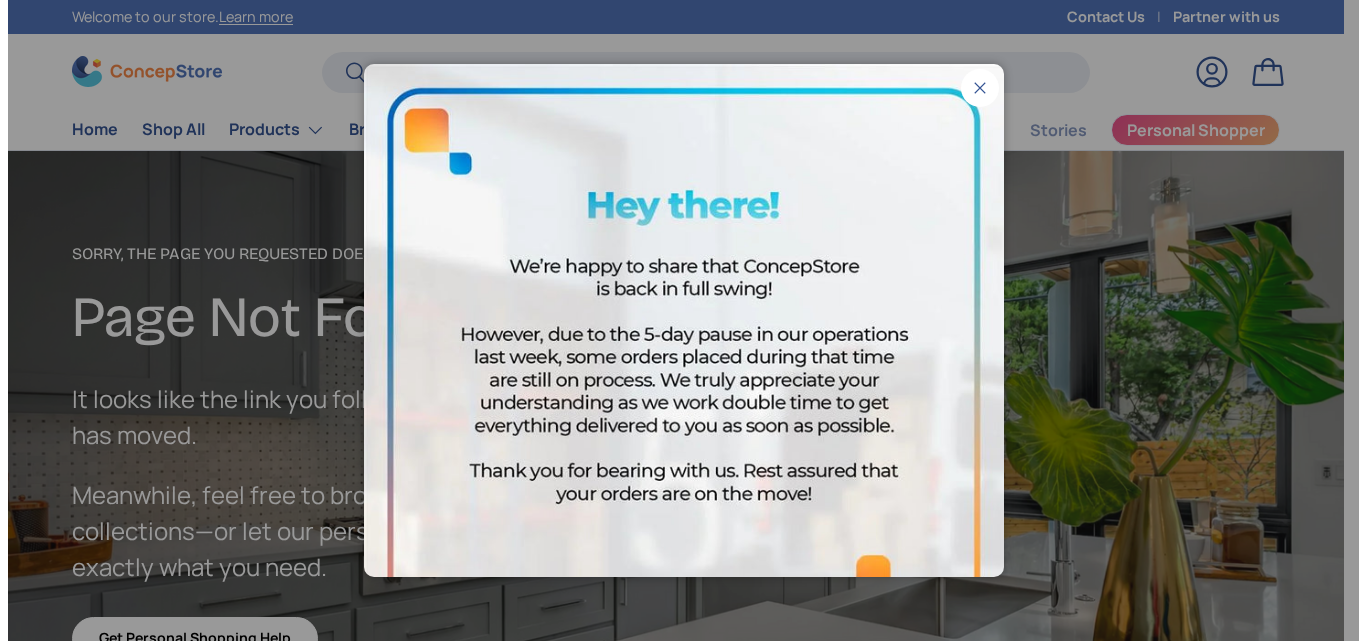 scroll, scrollTop: 0, scrollLeft: 0, axis: both 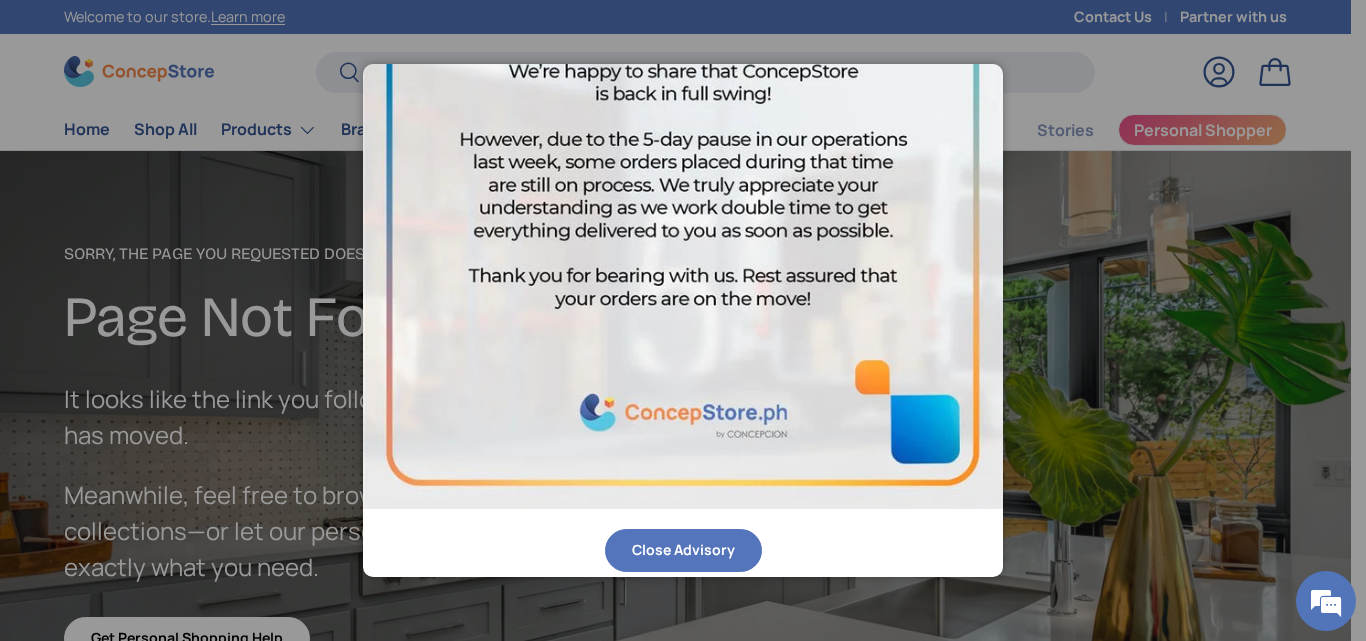 click on "Close Advisory" at bounding box center (683, 550) 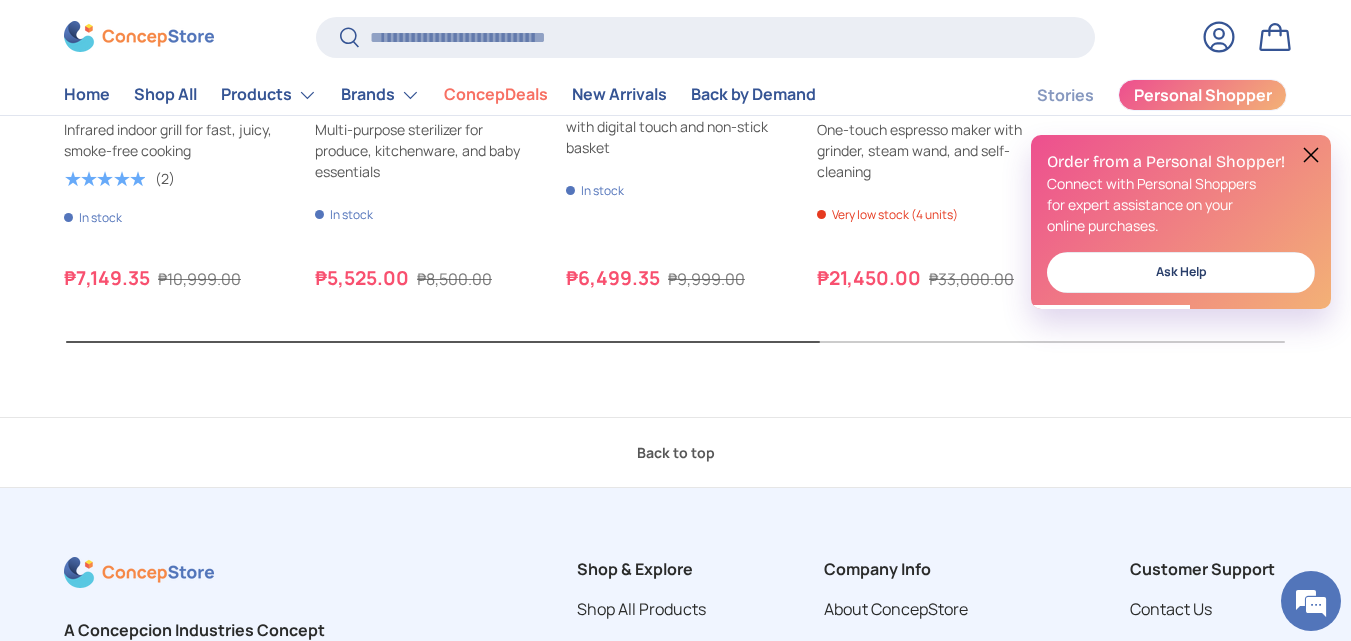 scroll, scrollTop: 1187, scrollLeft: 0, axis: vertical 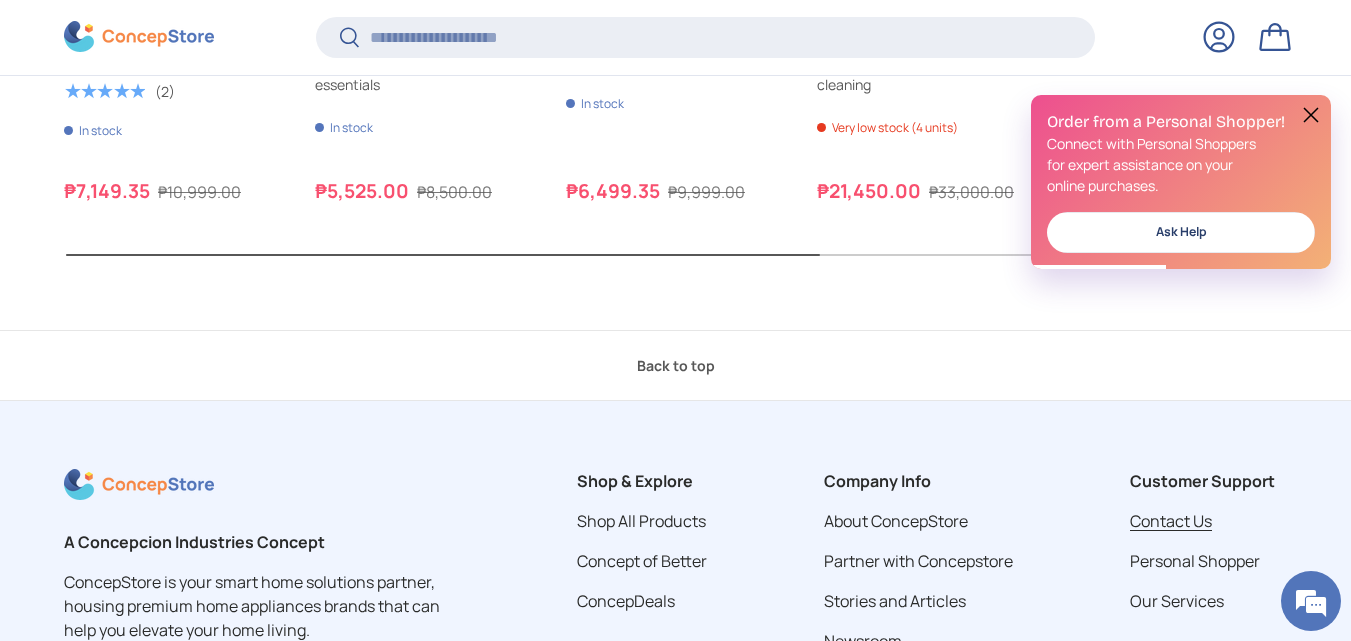 click on "Contact Us" at bounding box center (1171, 521) 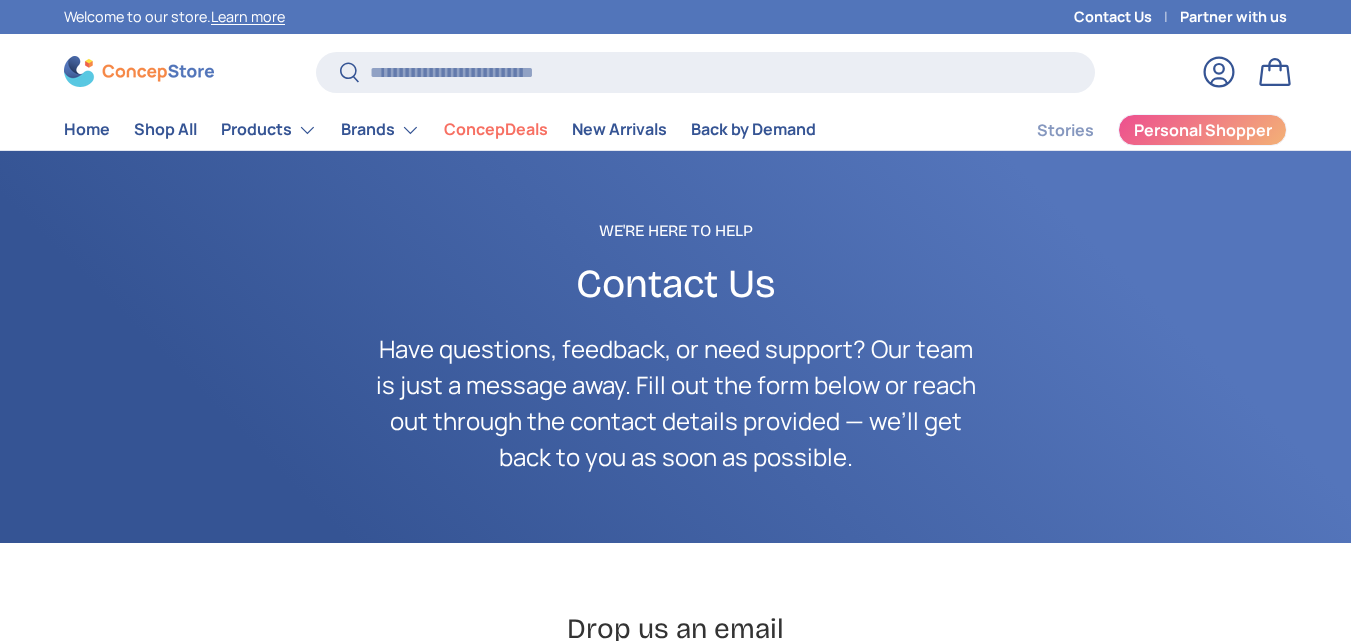 scroll, scrollTop: 0, scrollLeft: 0, axis: both 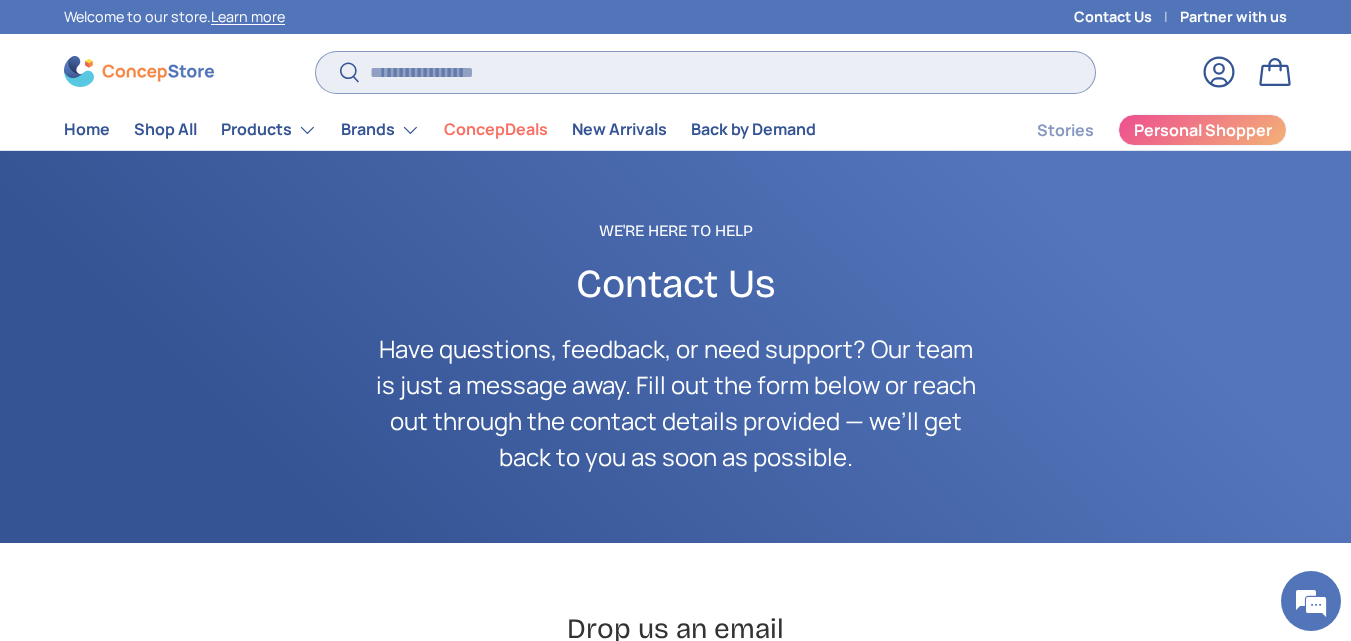 click on "Search" at bounding box center [705, 72] 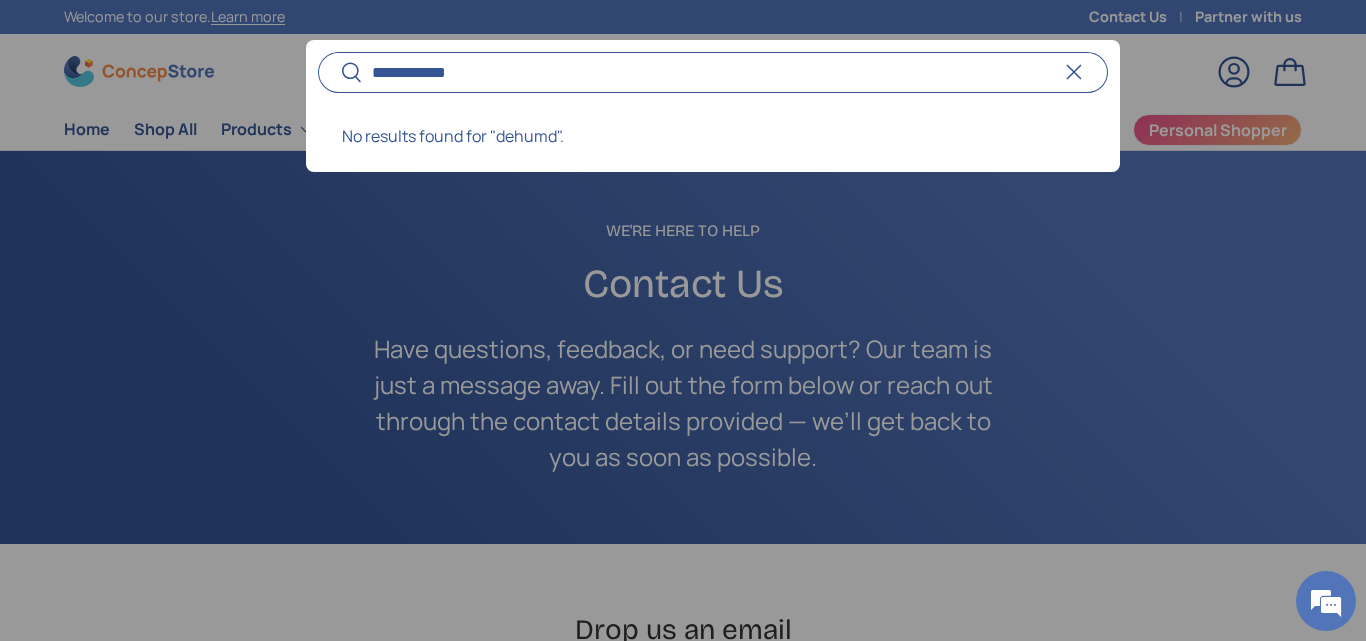 type on "**********" 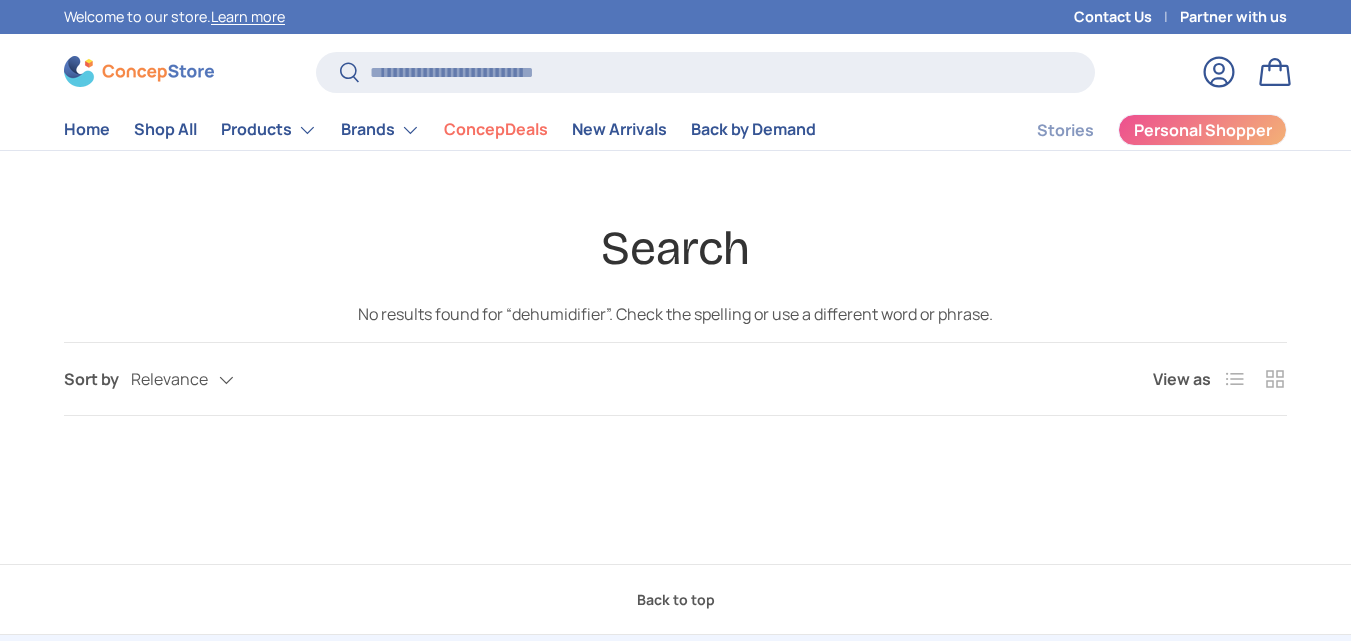 scroll, scrollTop: 0, scrollLeft: 0, axis: both 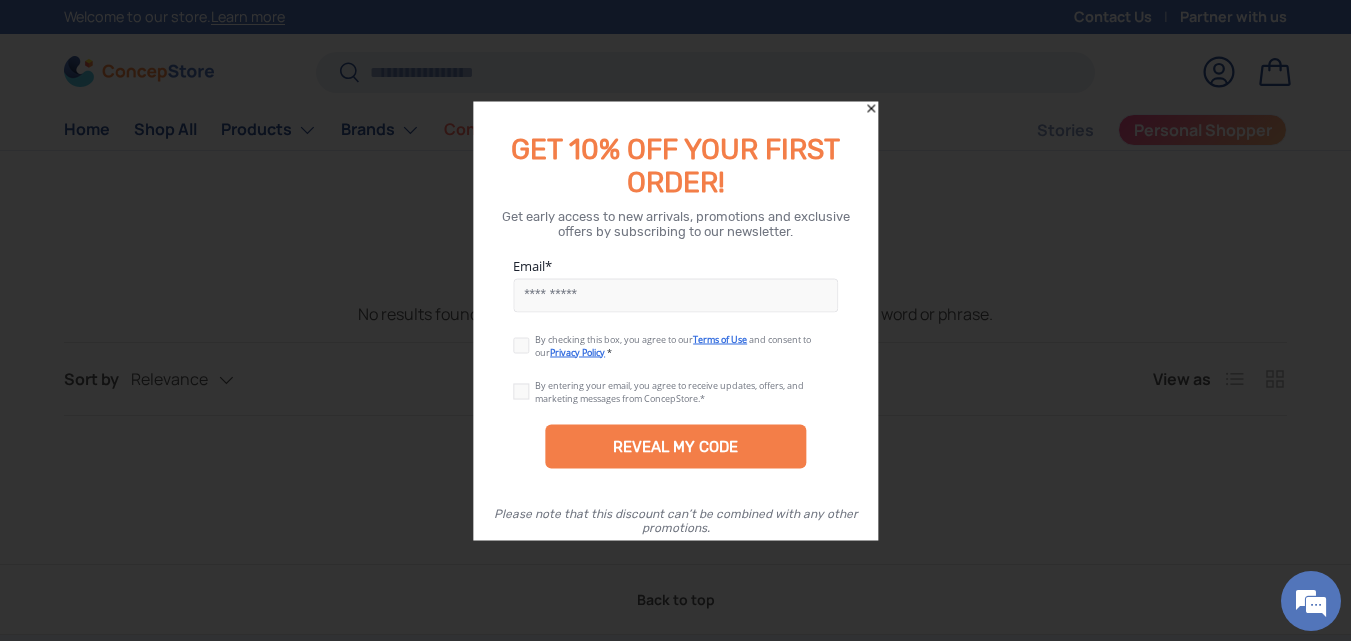 click 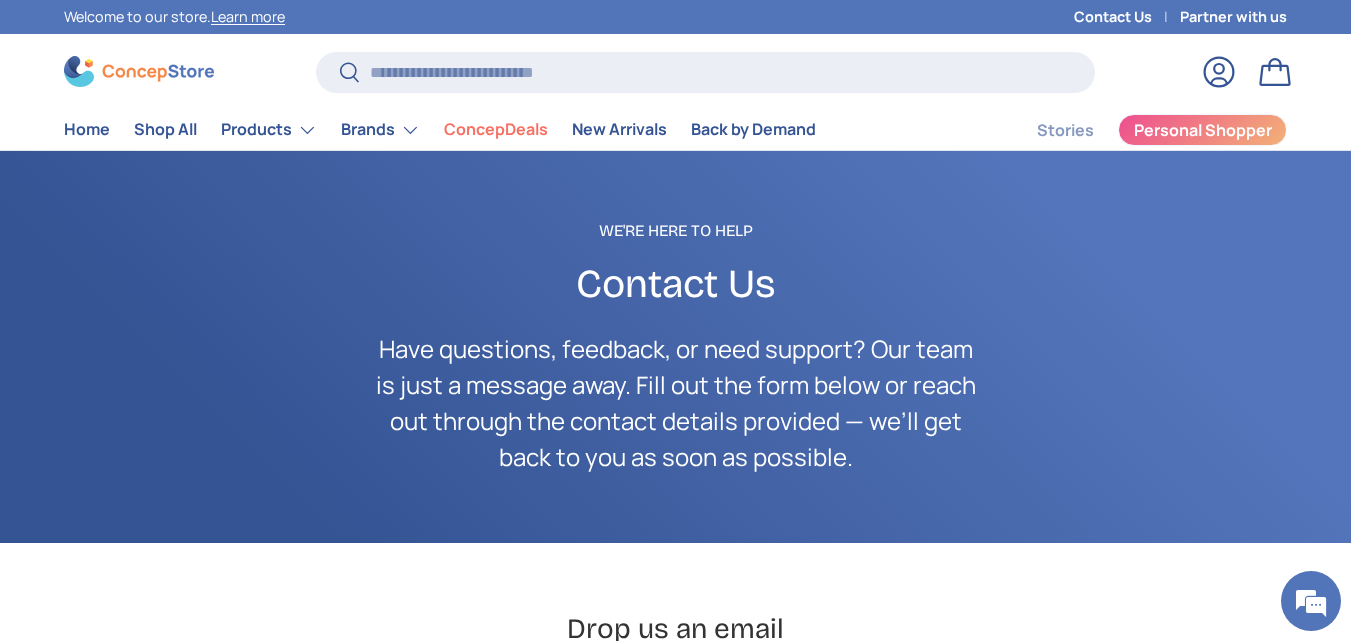 scroll, scrollTop: 0, scrollLeft: 0, axis: both 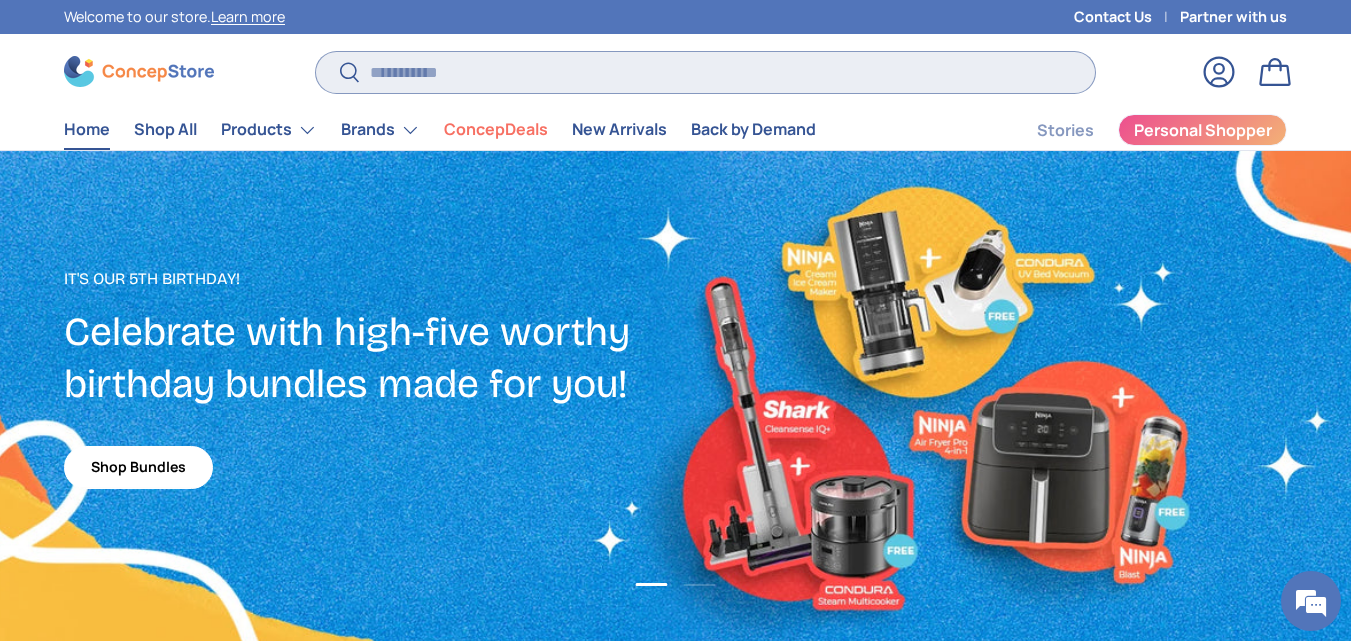 click on "Search" at bounding box center [705, 72] 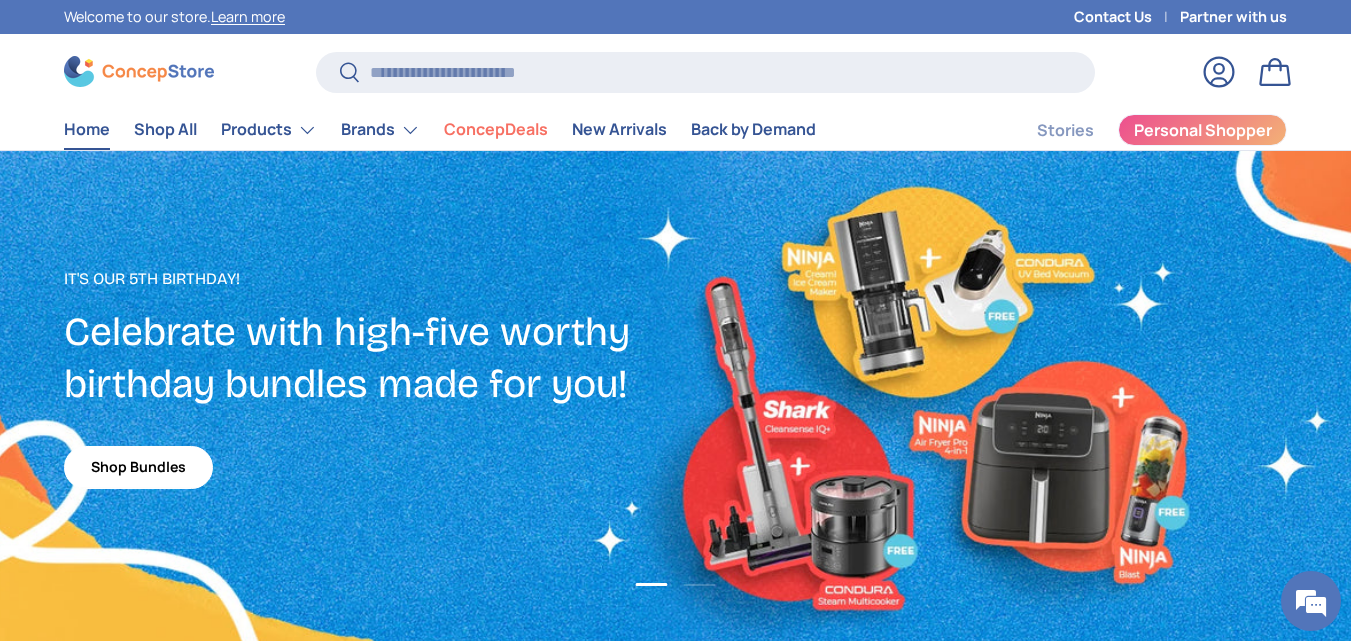 click at bounding box center (675, 402) 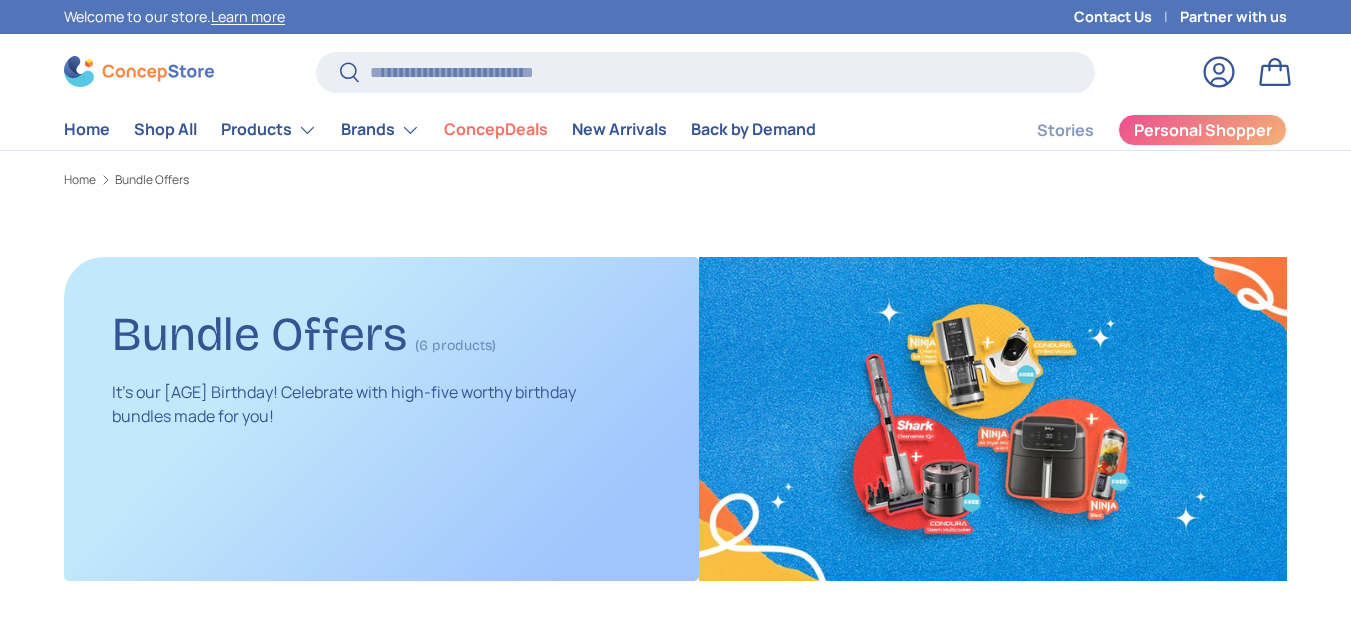 scroll, scrollTop: 0, scrollLeft: 0, axis: both 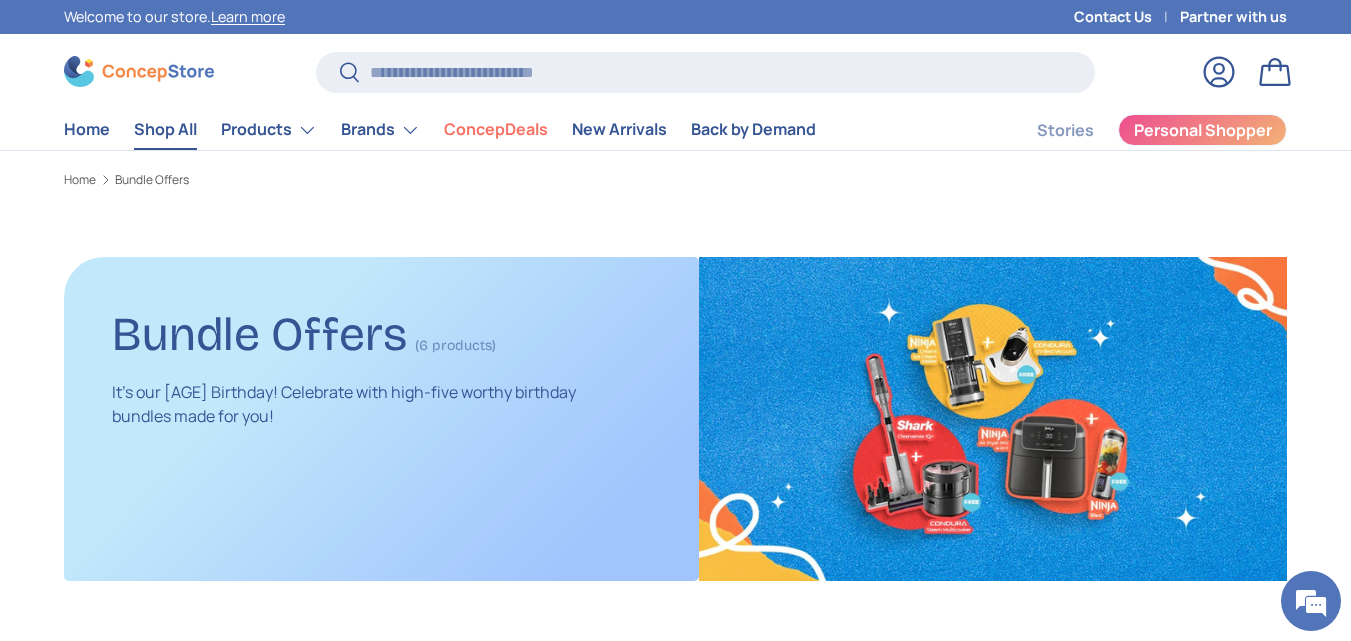 click on "Shop All" at bounding box center (165, 129) 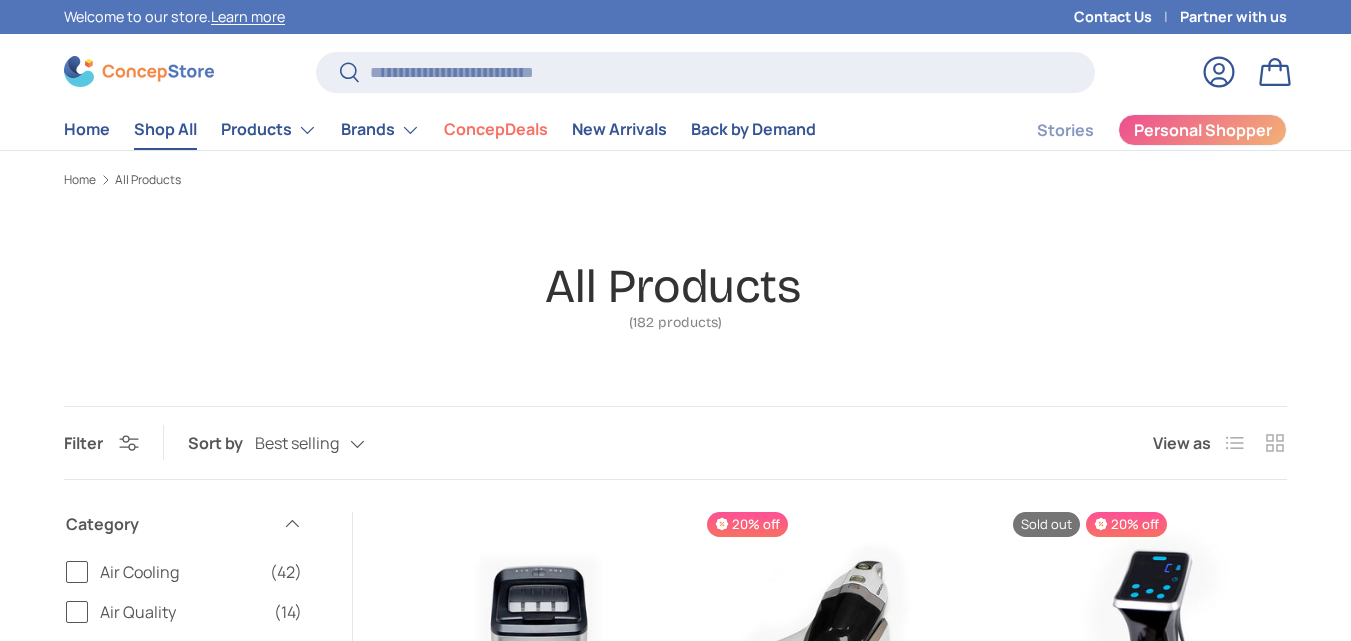 scroll, scrollTop: 0, scrollLeft: 0, axis: both 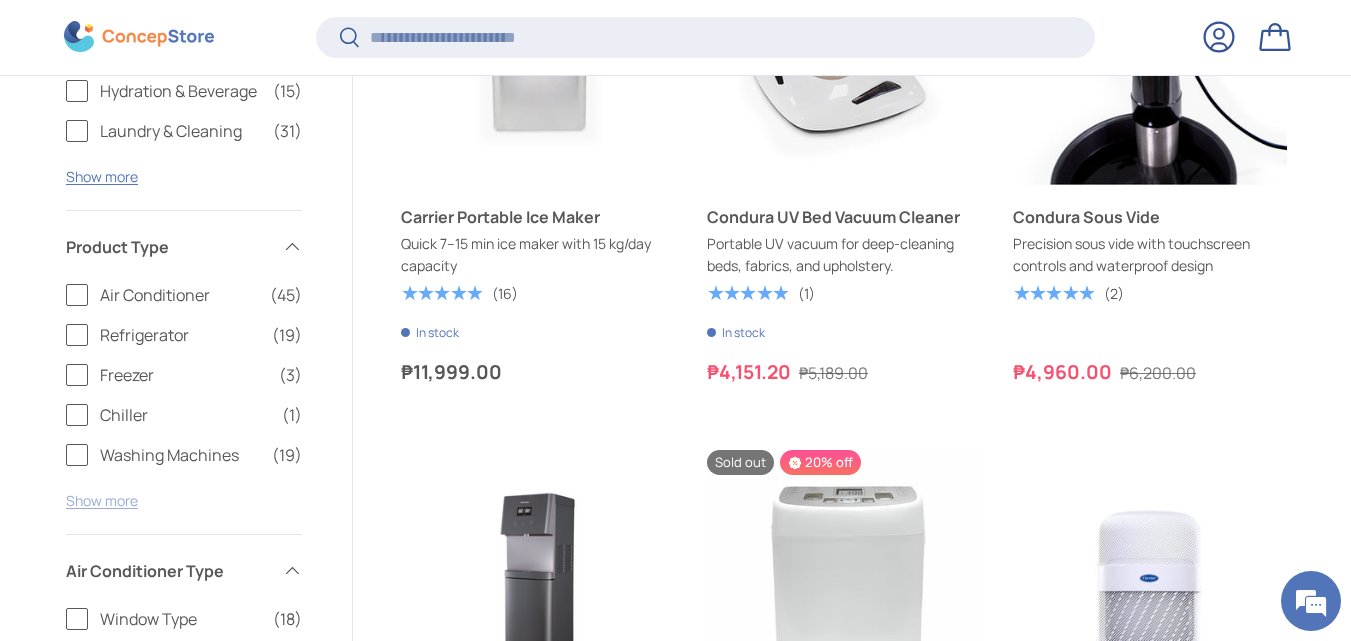click on "Show more" at bounding box center (102, 500) 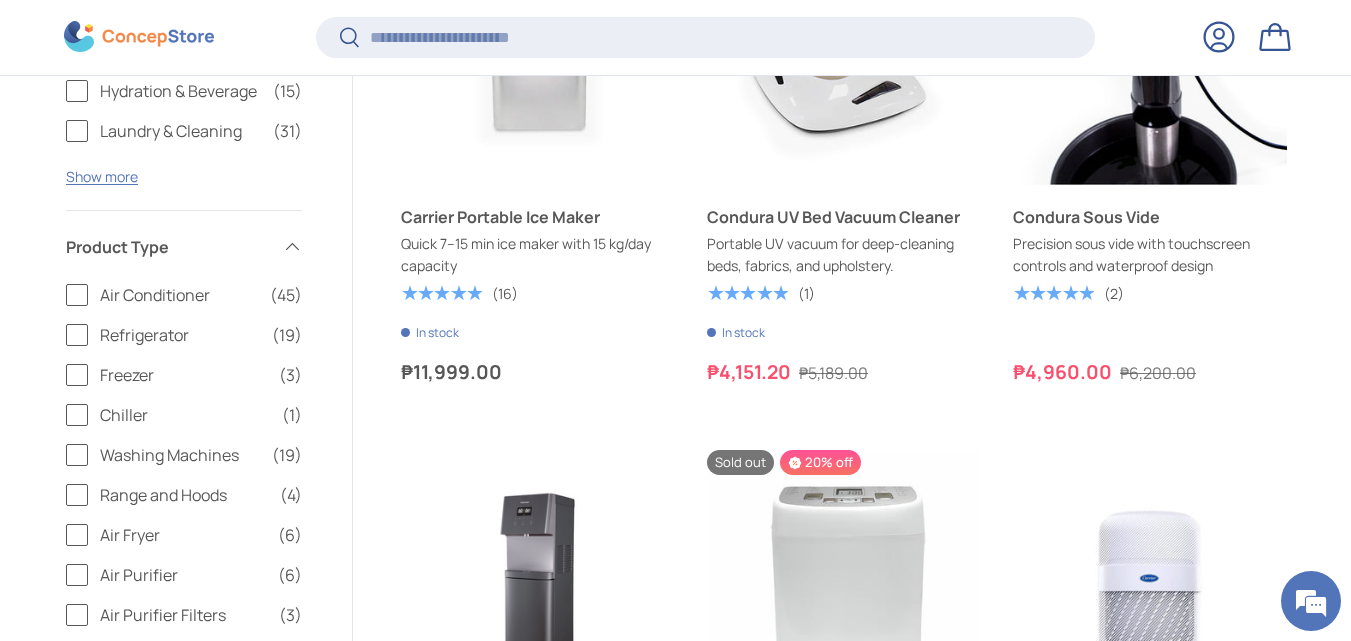 scroll, scrollTop: 696, scrollLeft: 0, axis: vertical 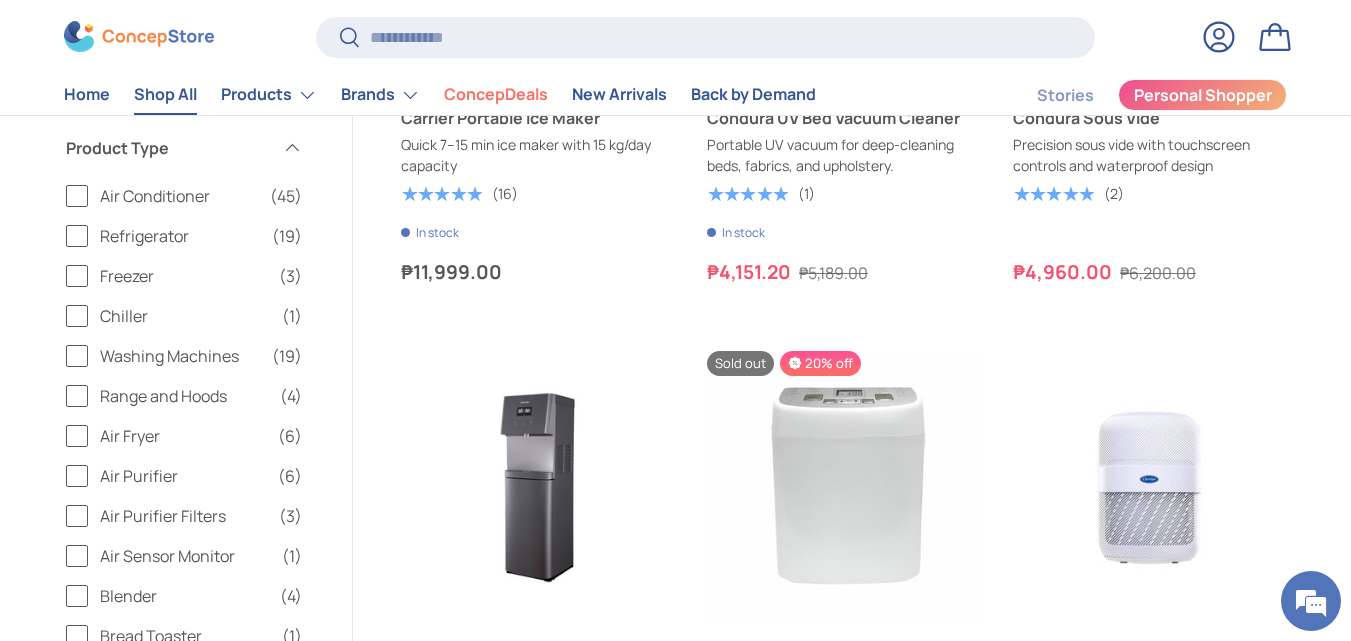 click on "Air Purifier" at bounding box center (183, 476) 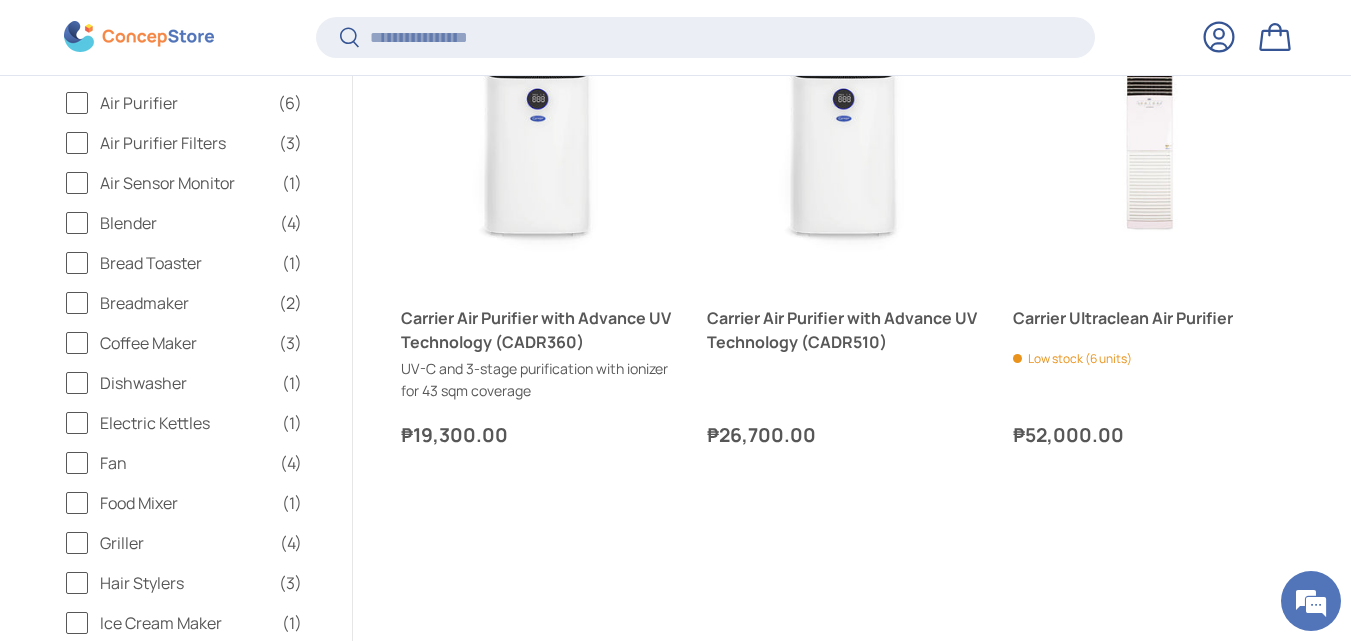 scroll, scrollTop: 851, scrollLeft: 0, axis: vertical 